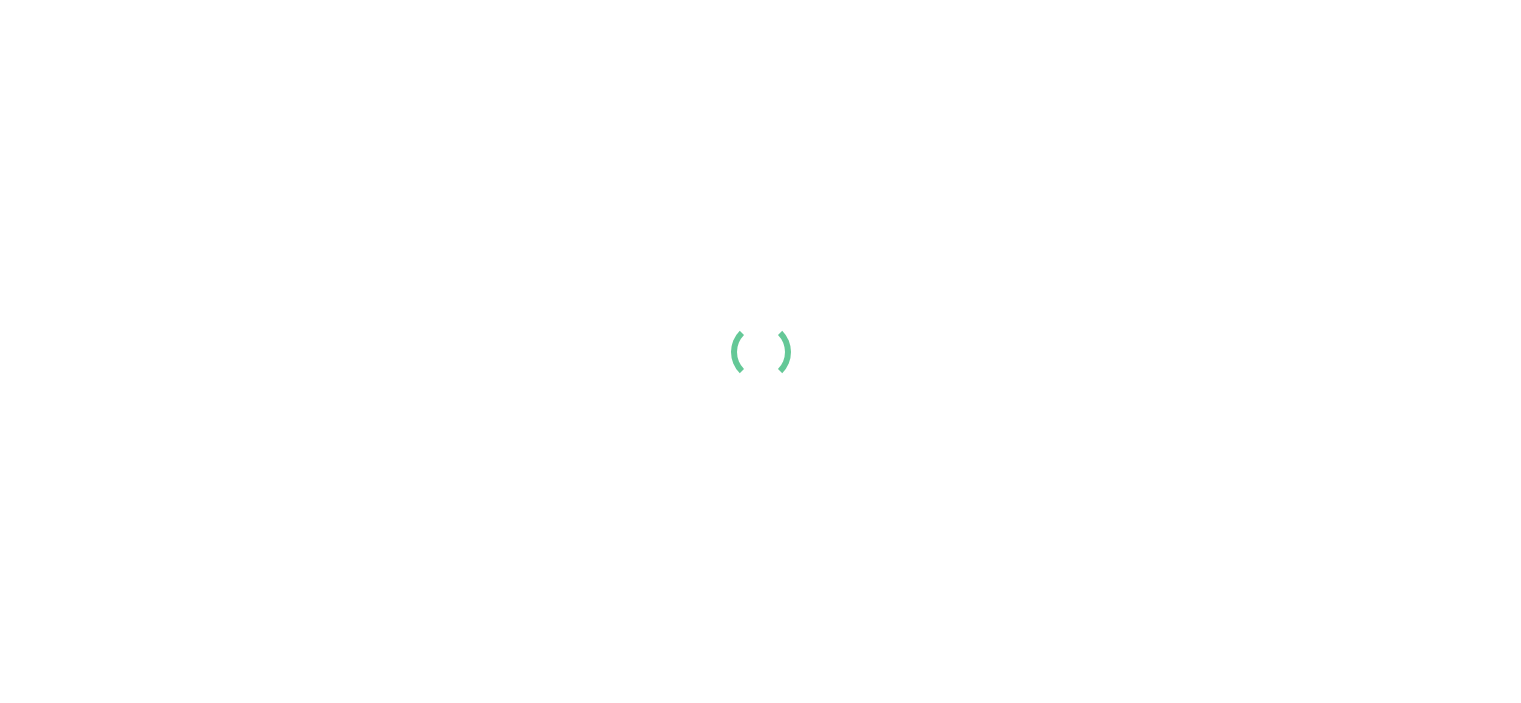 scroll, scrollTop: 0, scrollLeft: 0, axis: both 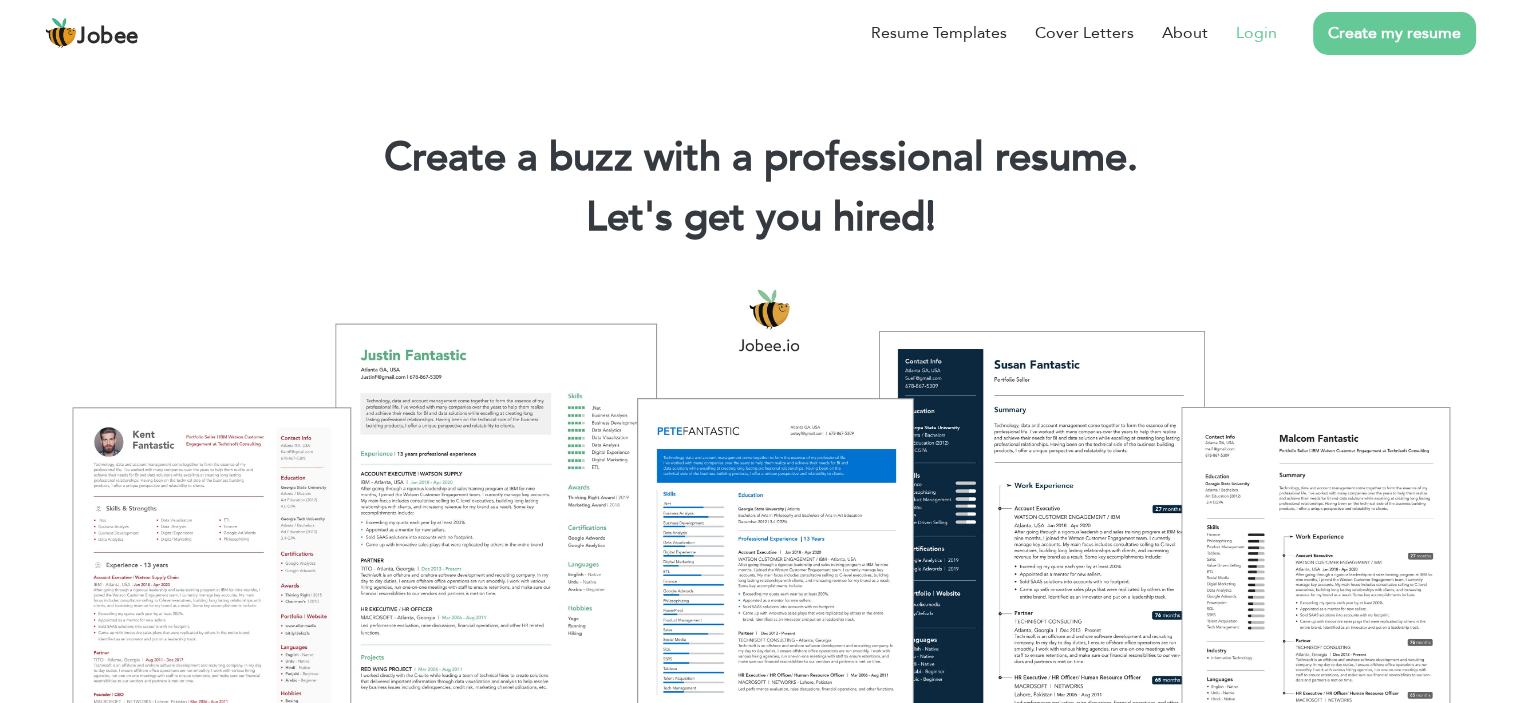 click on "Login" at bounding box center [1256, 33] 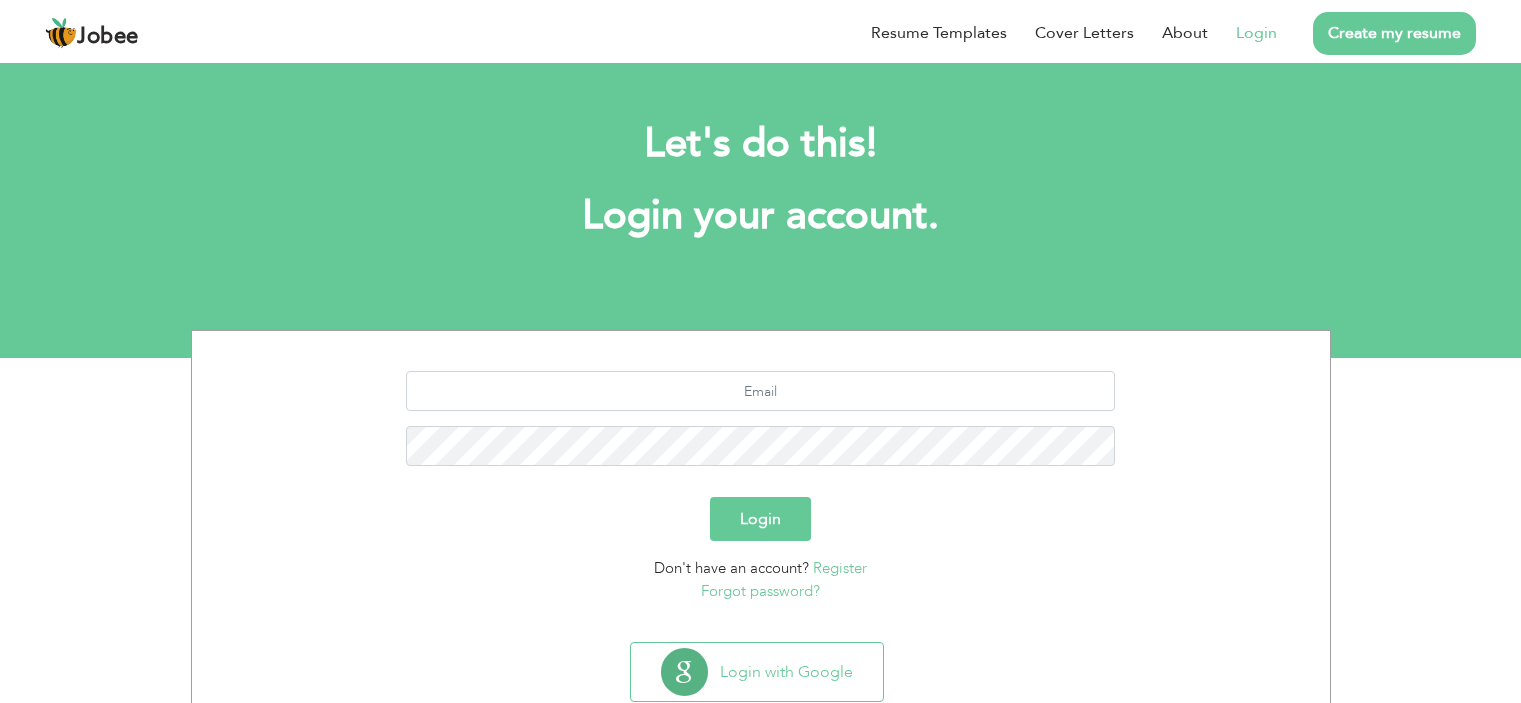 scroll, scrollTop: 0, scrollLeft: 0, axis: both 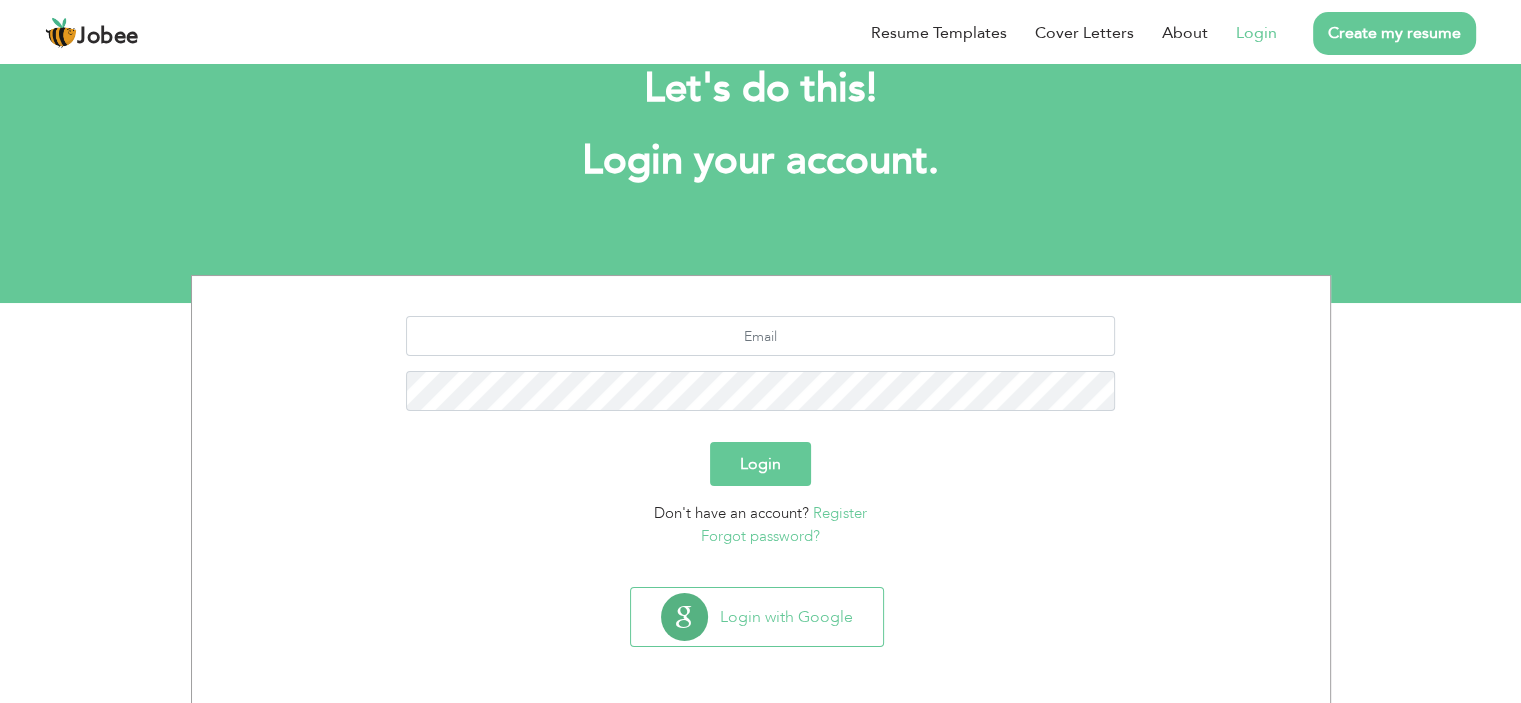 click on "Login" at bounding box center [1256, 33] 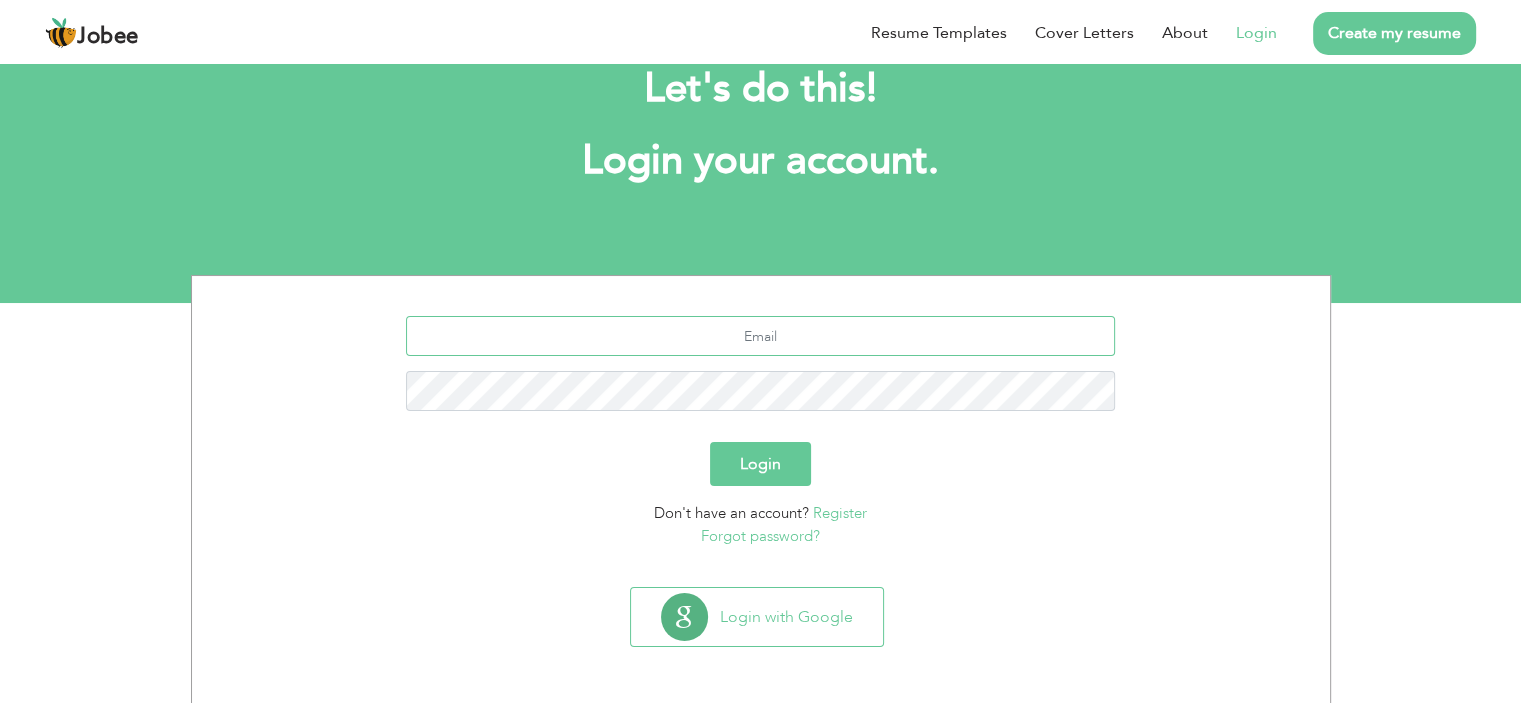 click at bounding box center [760, 336] 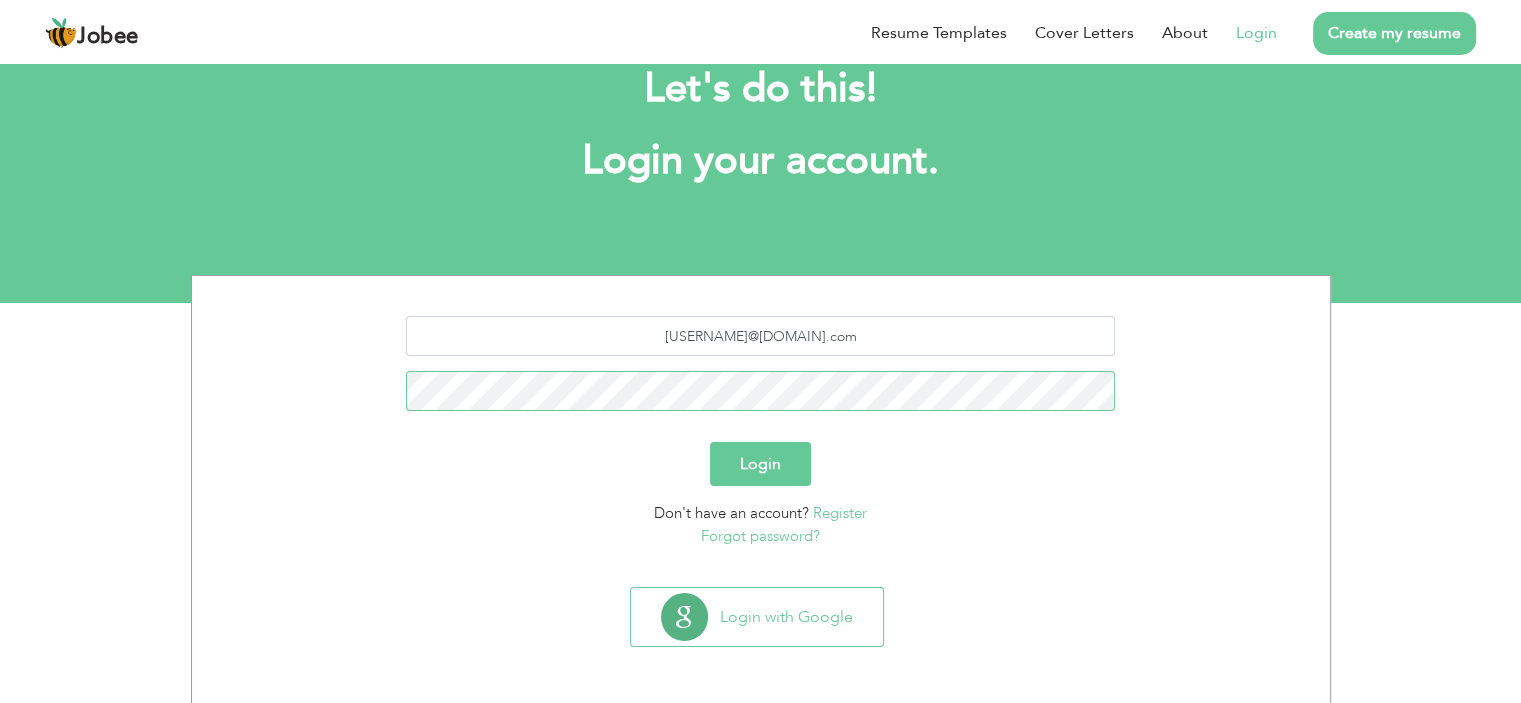 click on "Login" at bounding box center (760, 464) 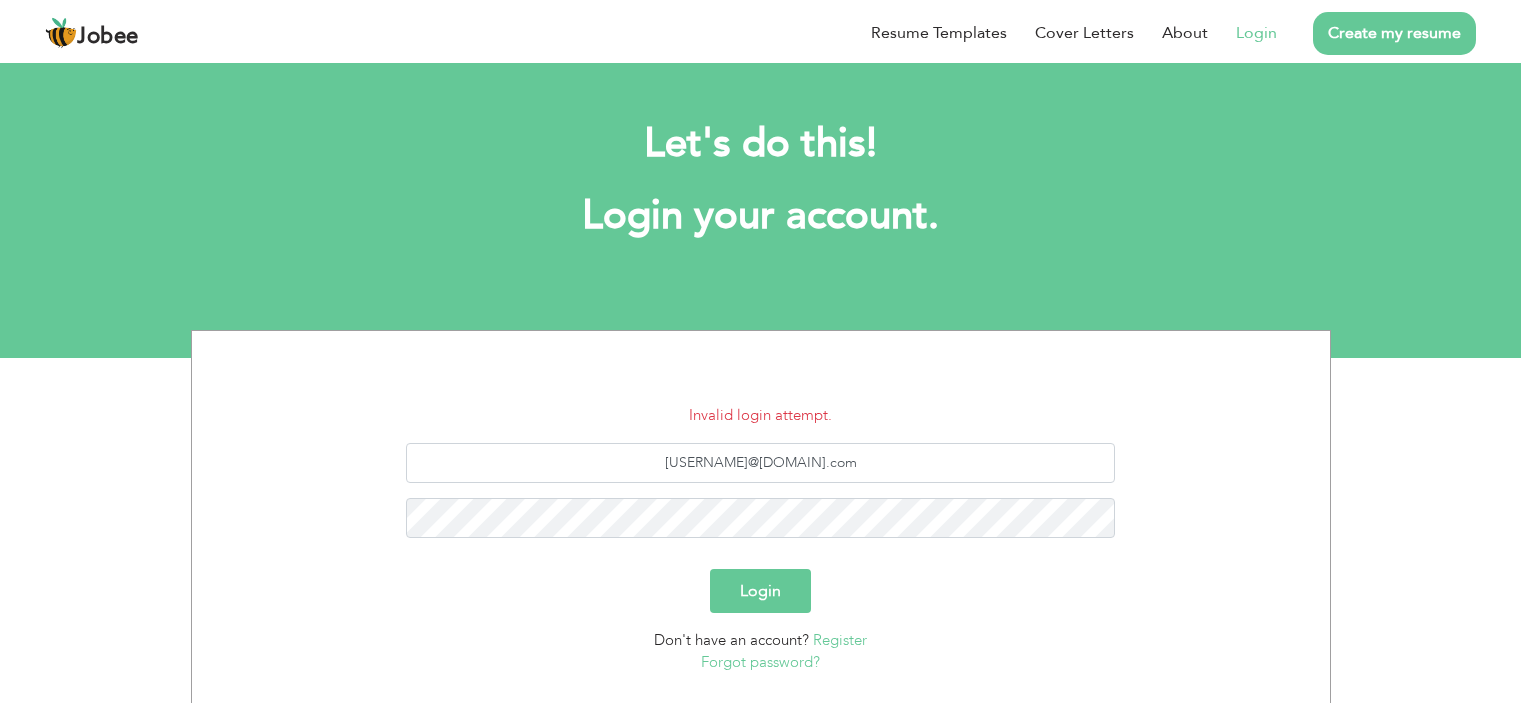 scroll, scrollTop: 0, scrollLeft: 0, axis: both 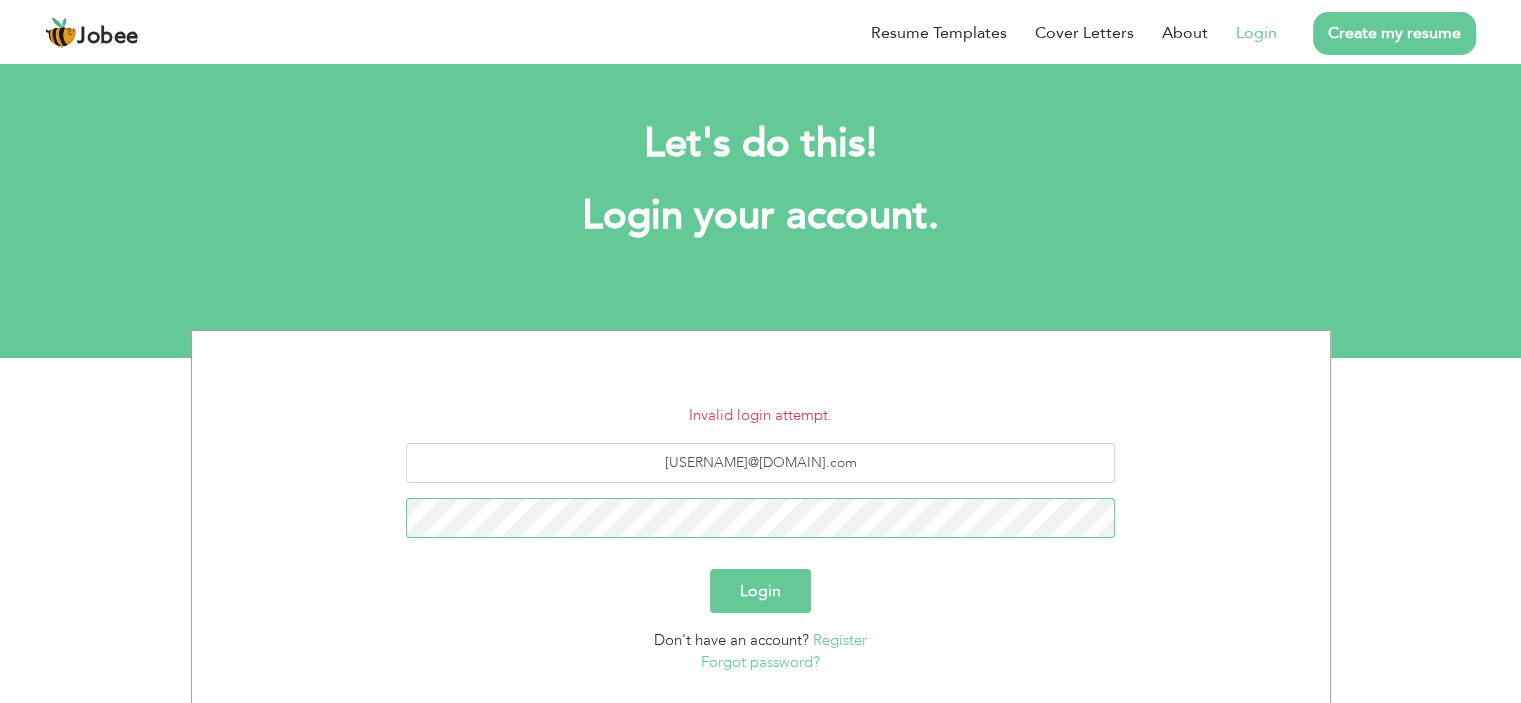 click on "Login" at bounding box center (760, 591) 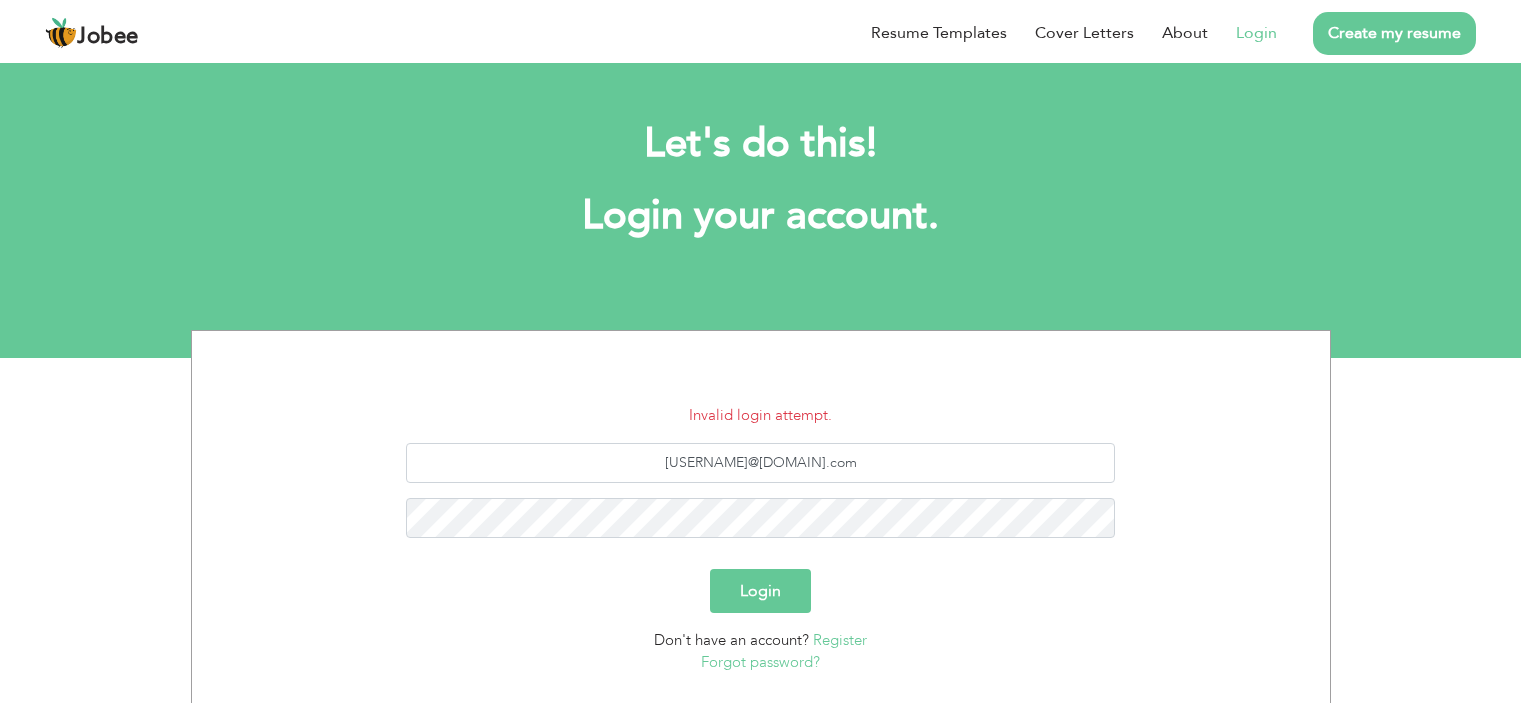 scroll, scrollTop: 0, scrollLeft: 0, axis: both 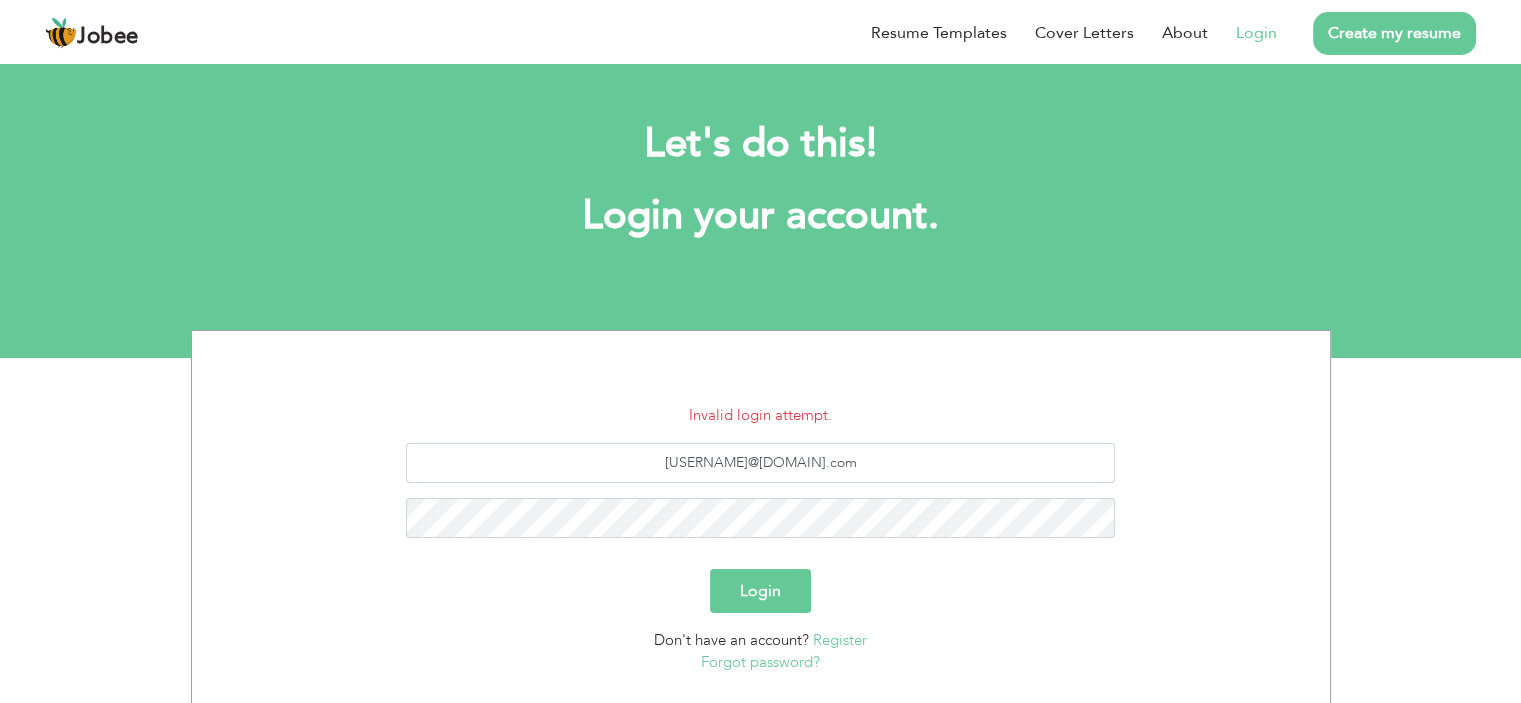click on "Forgot password?" at bounding box center (760, 662) 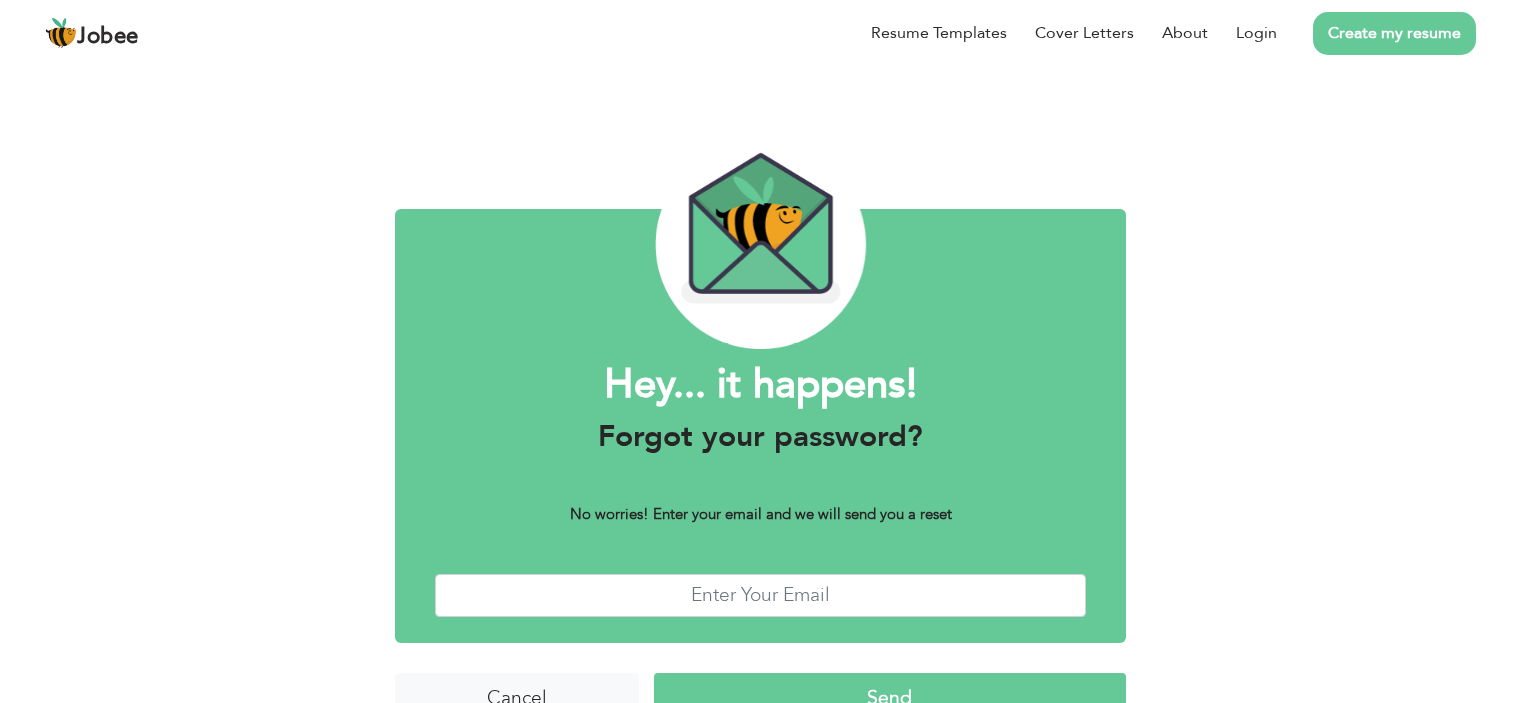 scroll, scrollTop: 0, scrollLeft: 0, axis: both 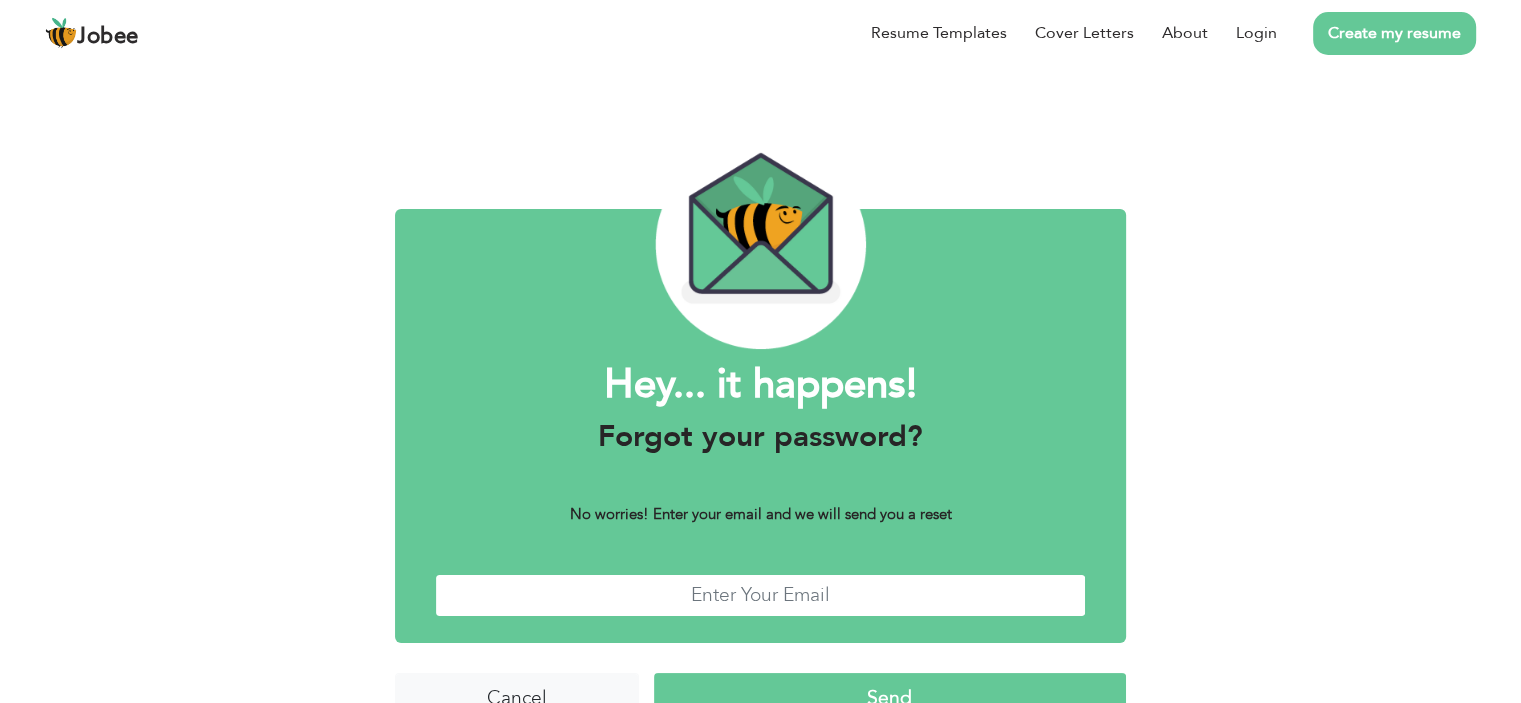 click at bounding box center [760, 595] 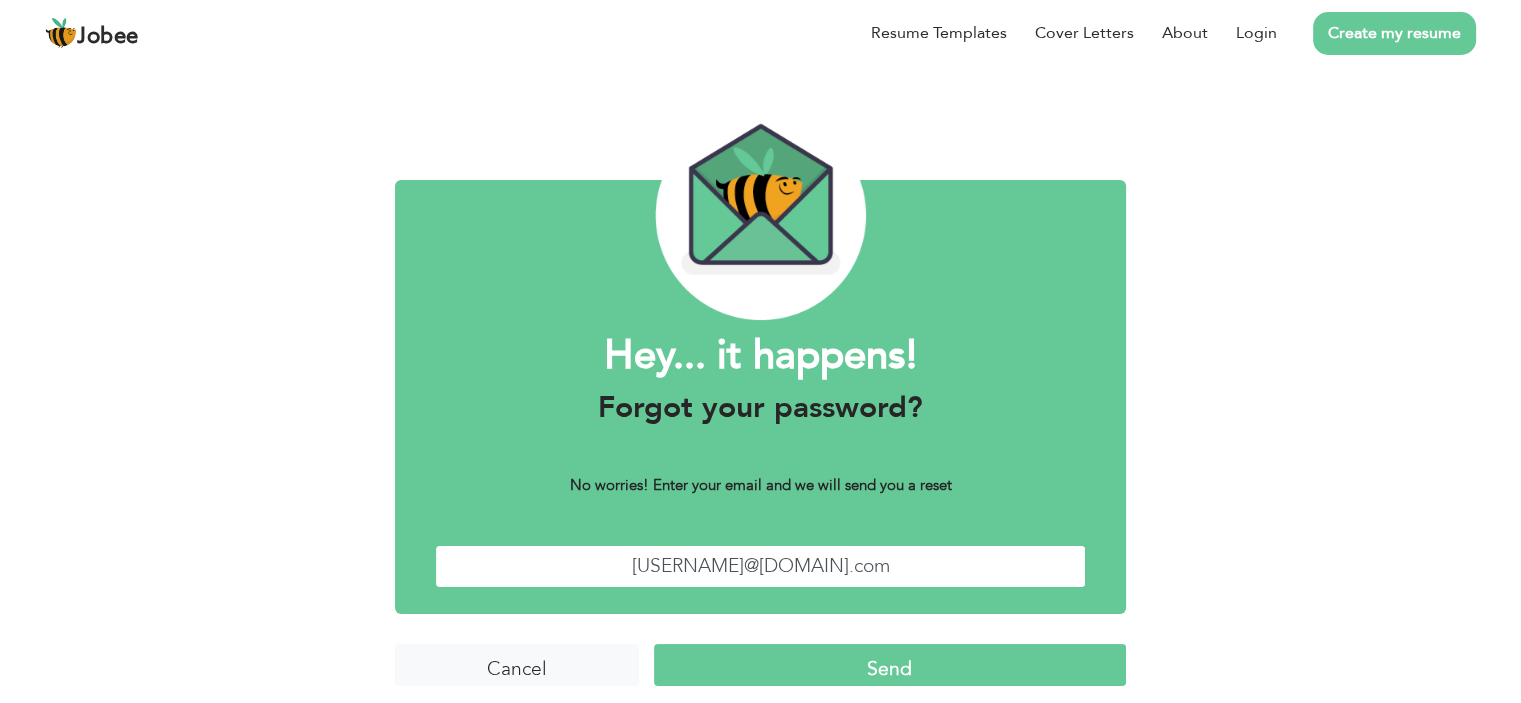 scroll, scrollTop: 42, scrollLeft: 0, axis: vertical 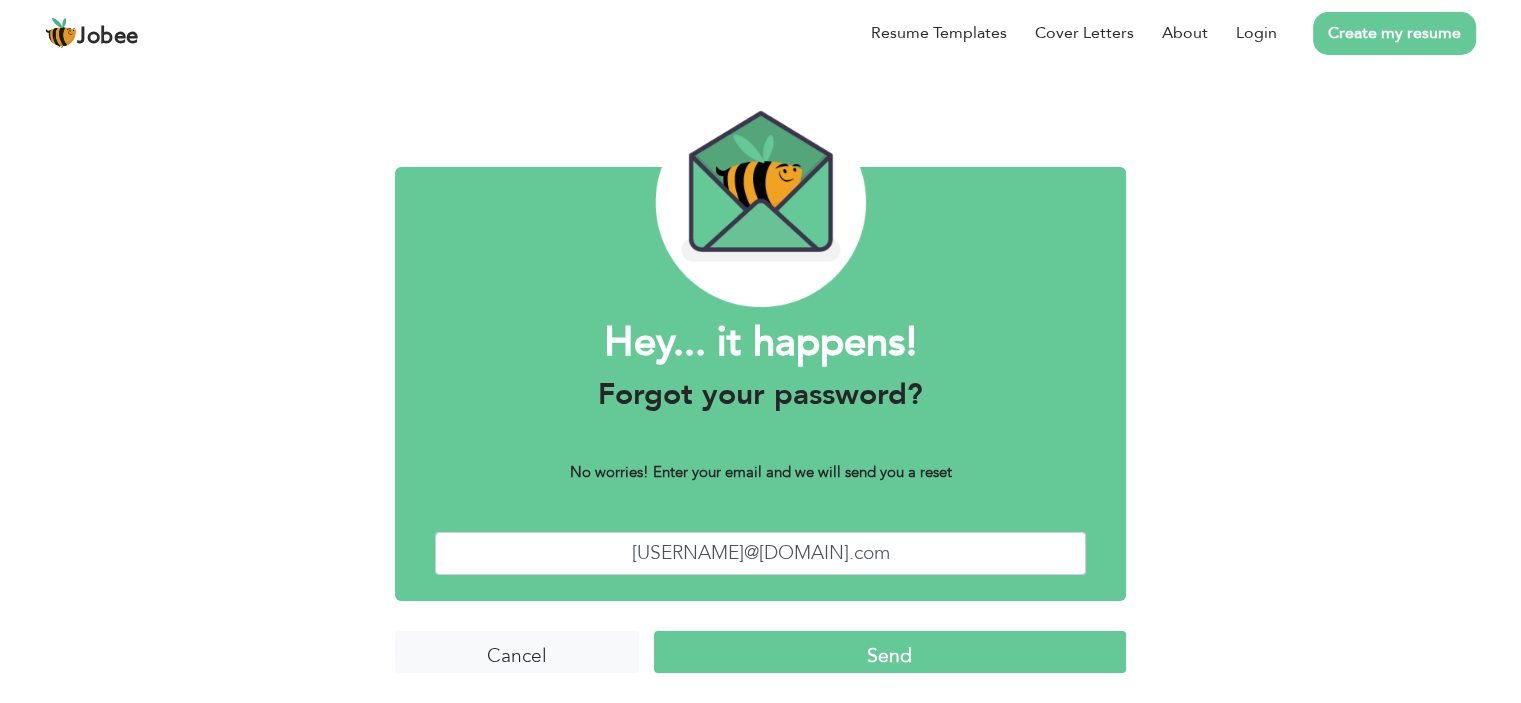 click on "Send" at bounding box center [890, 652] 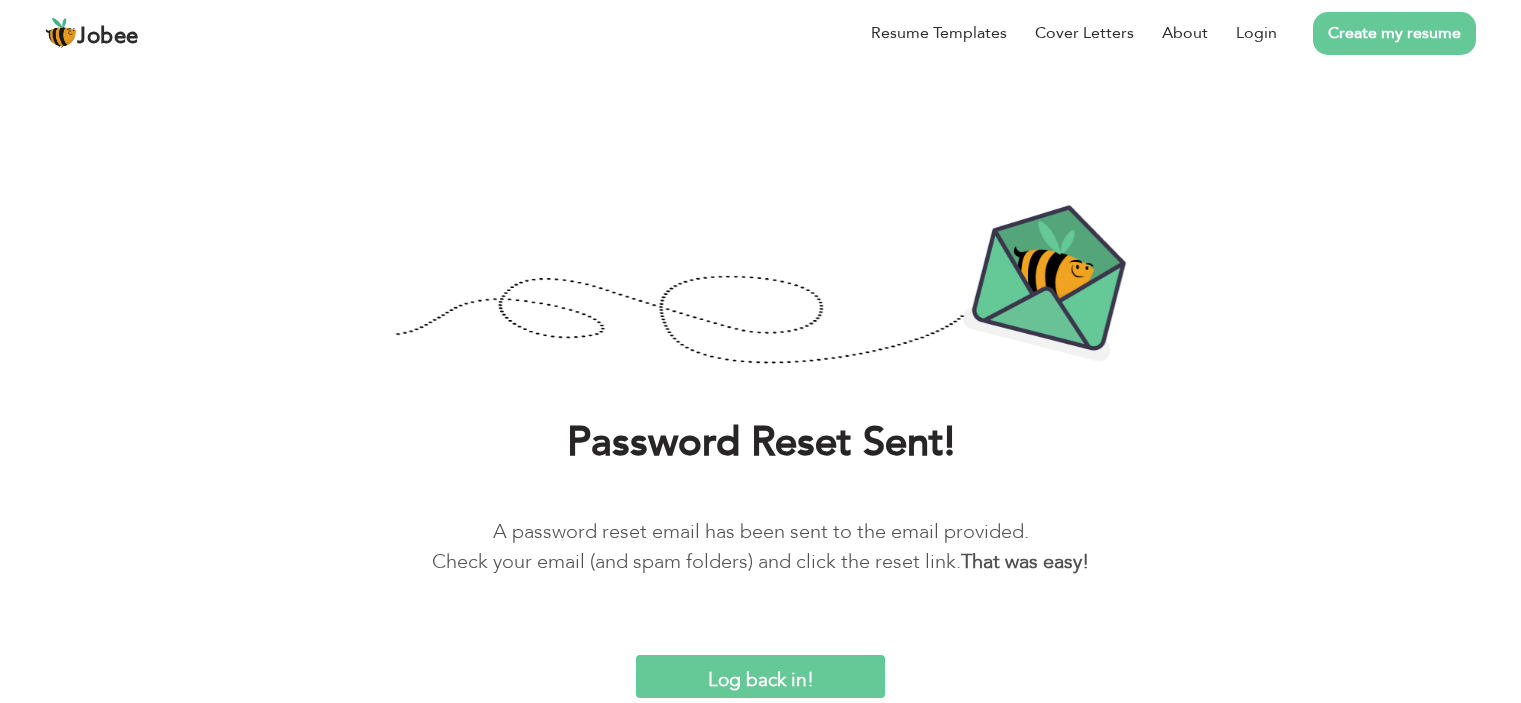 scroll, scrollTop: 0, scrollLeft: 0, axis: both 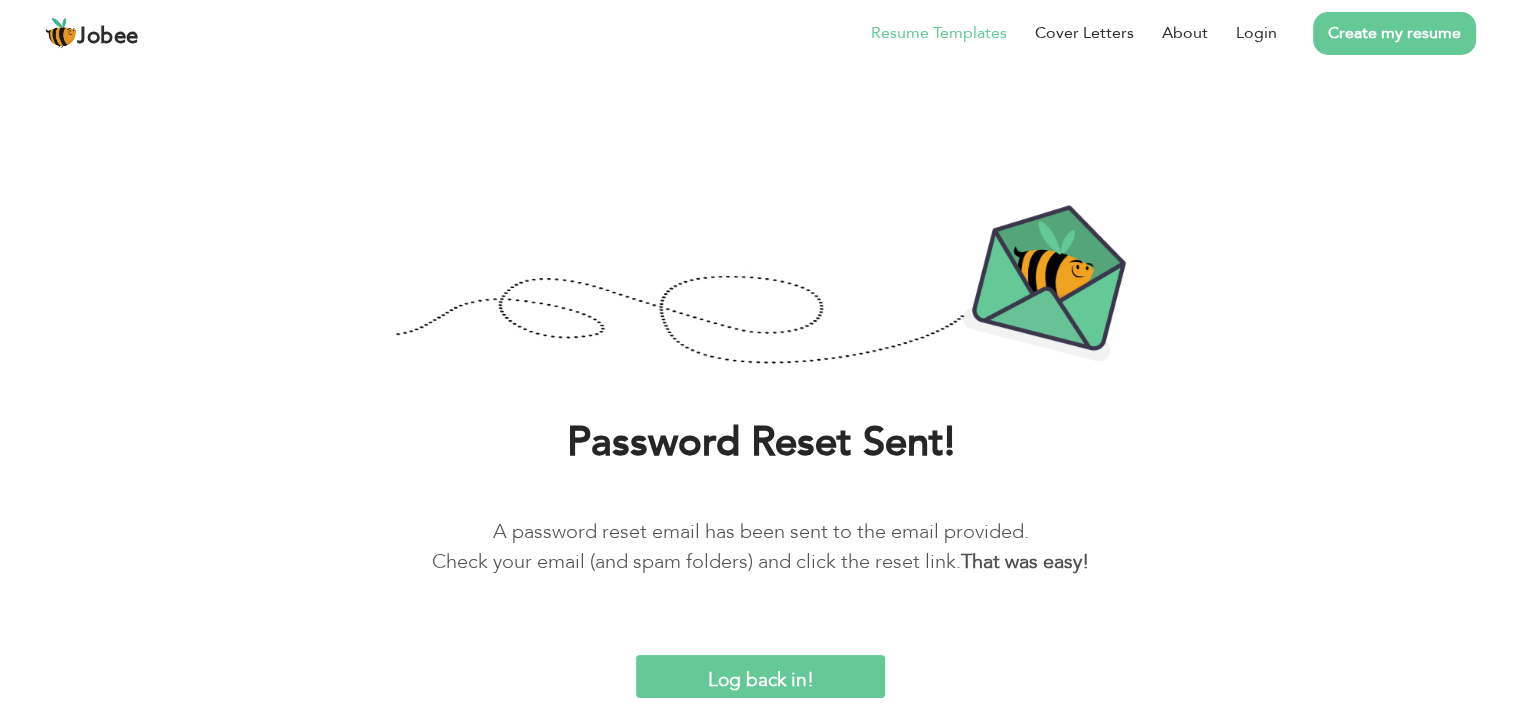 click on "Resume Templates" at bounding box center [939, 33] 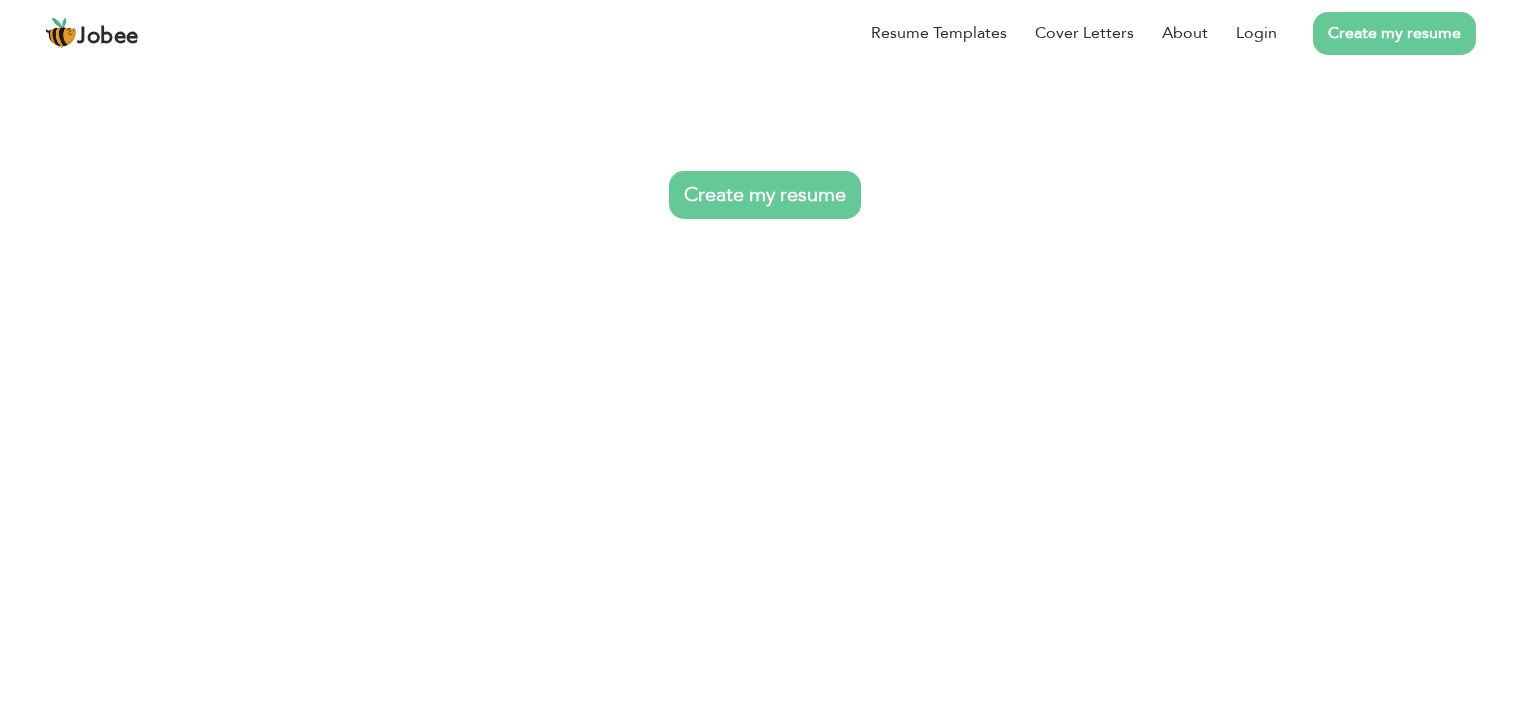 scroll, scrollTop: 0, scrollLeft: 0, axis: both 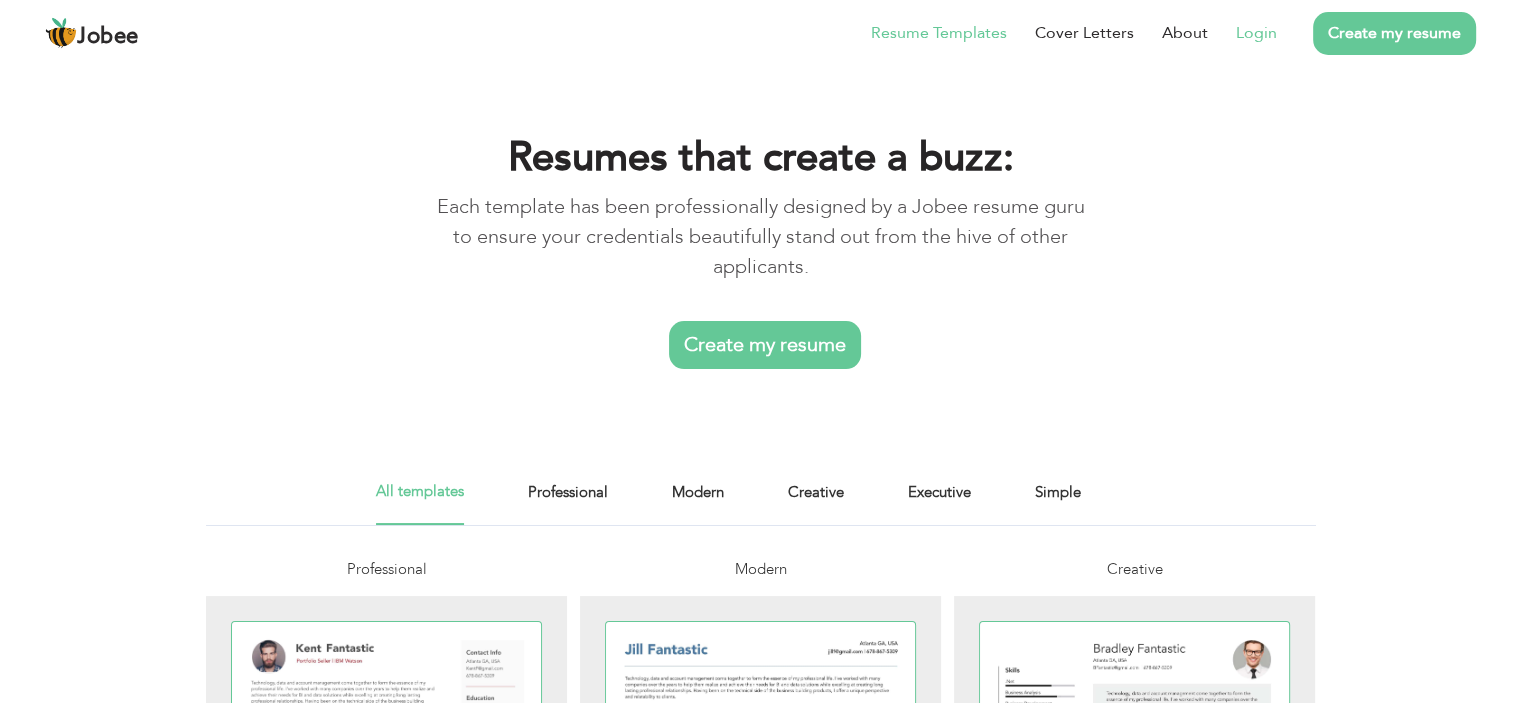 click on "Login" at bounding box center [1256, 33] 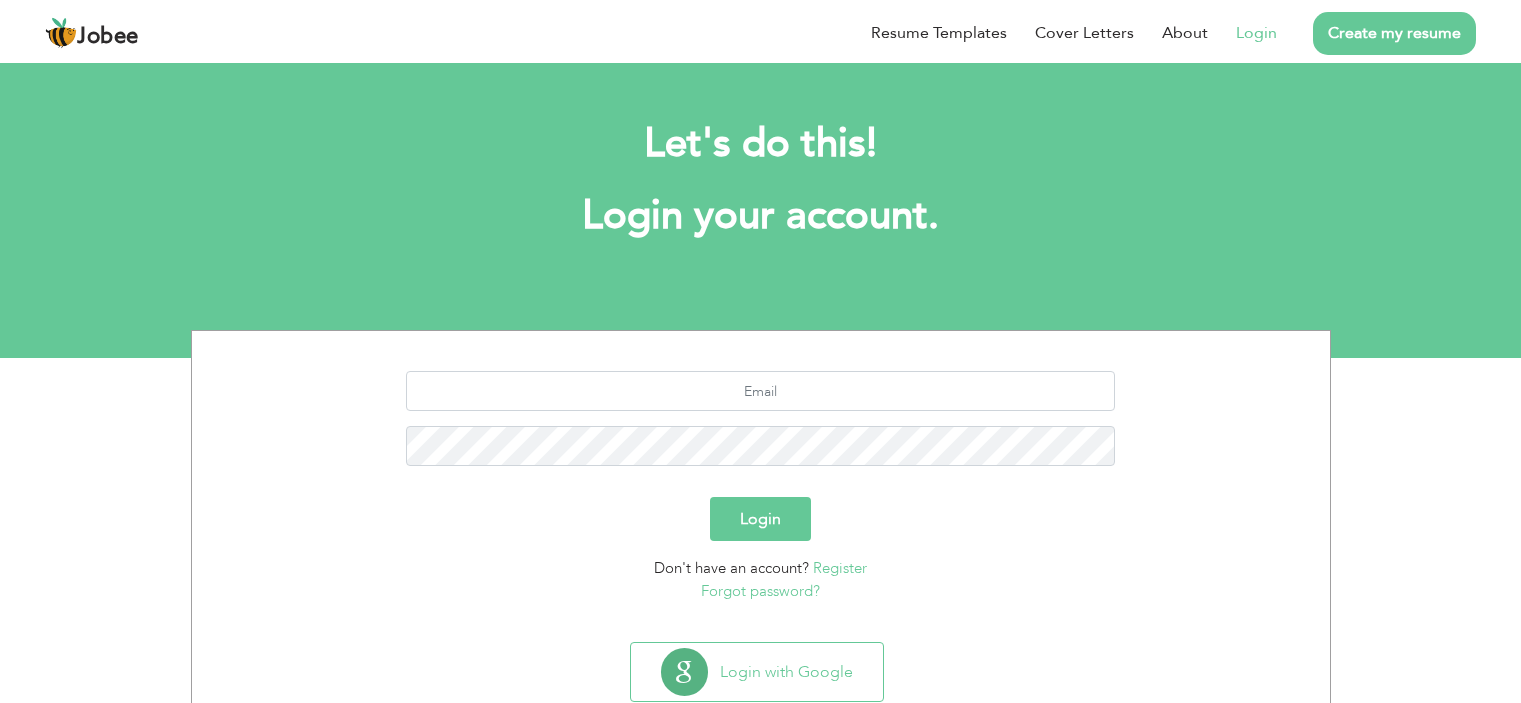 scroll, scrollTop: 0, scrollLeft: 0, axis: both 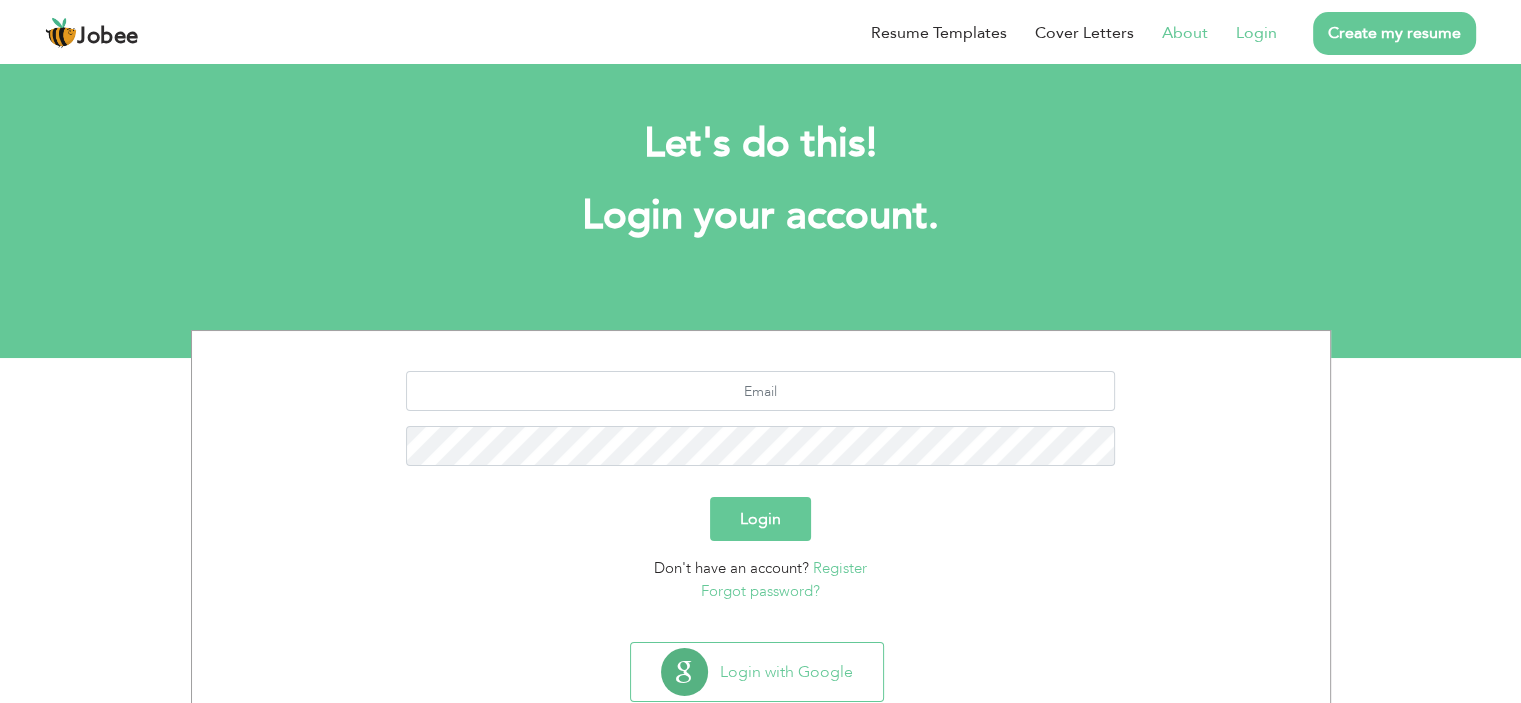 click on "About" at bounding box center (1185, 33) 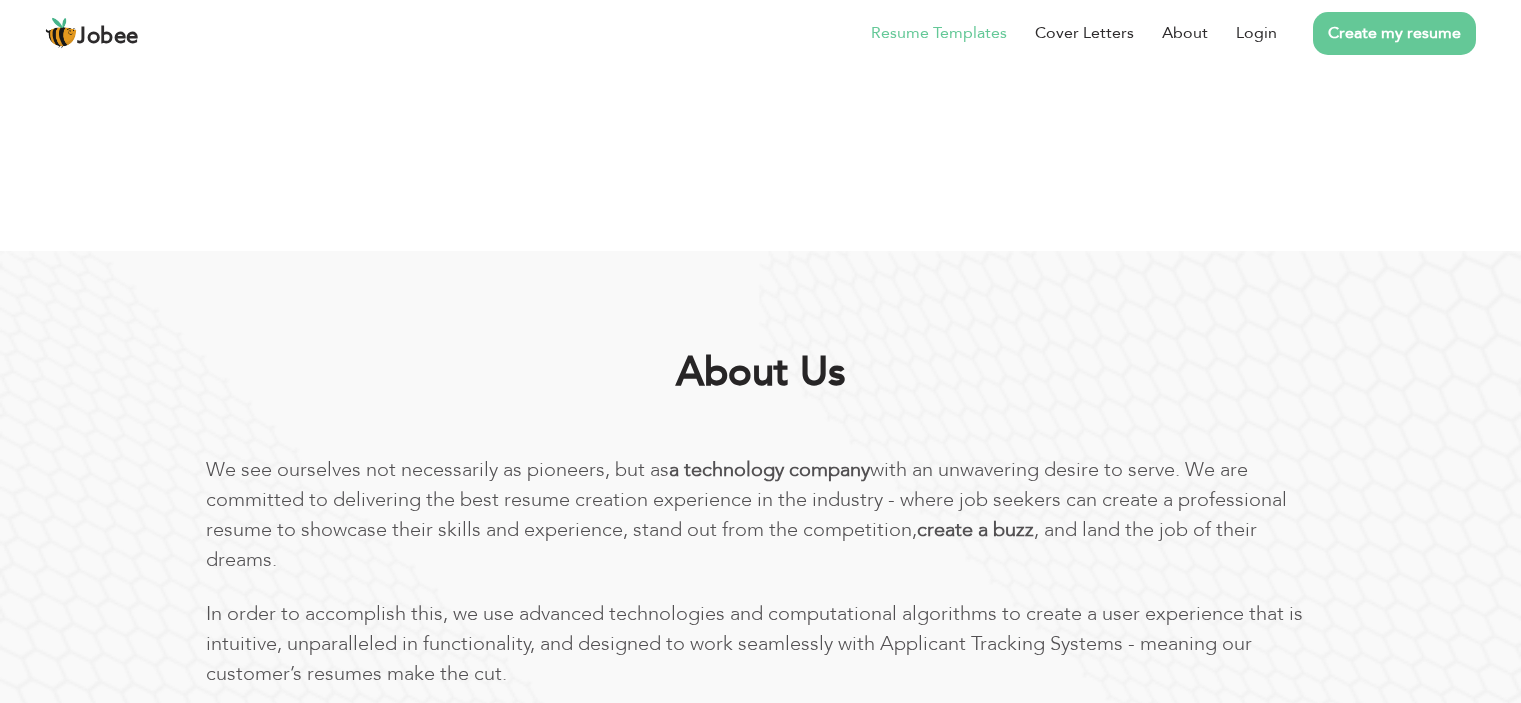 scroll, scrollTop: 0, scrollLeft: 0, axis: both 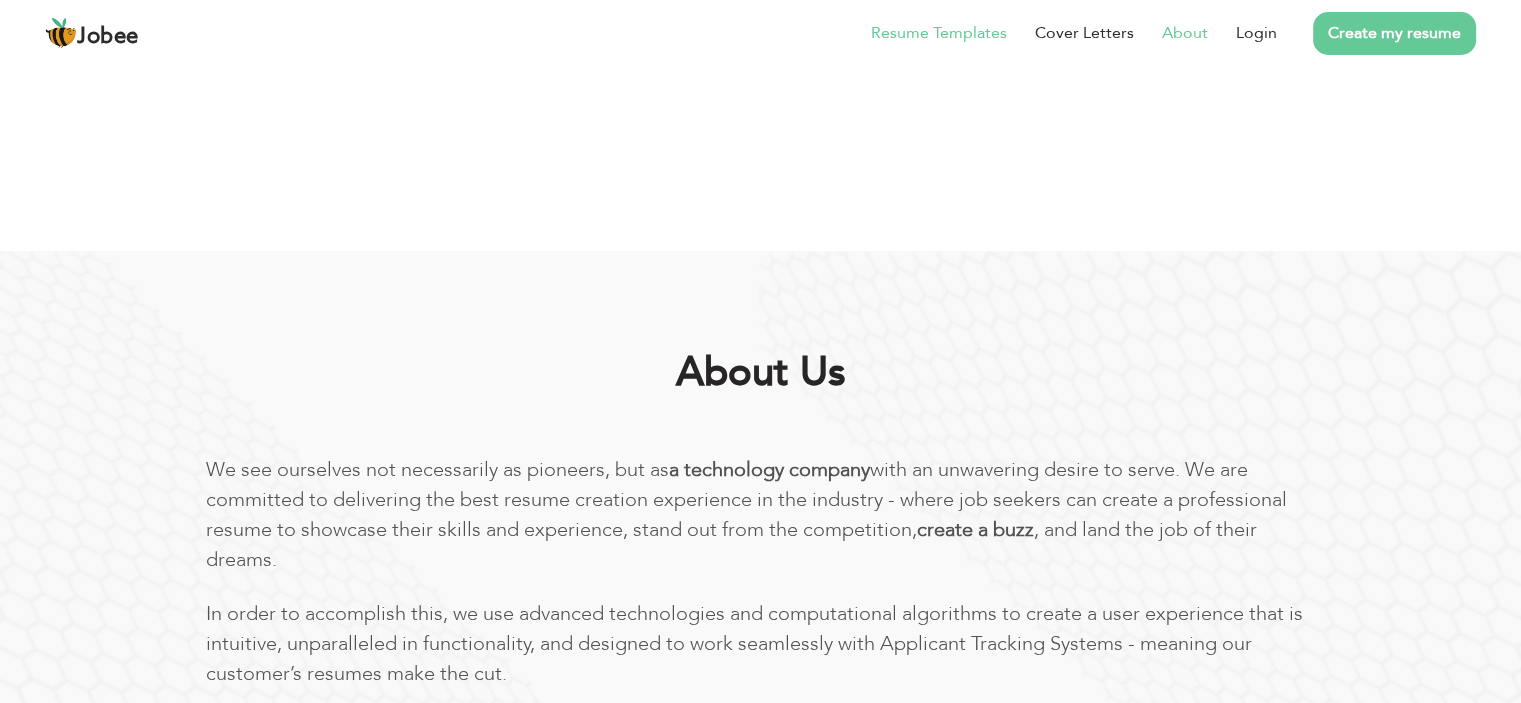 click on "Resume Templates" at bounding box center (939, 33) 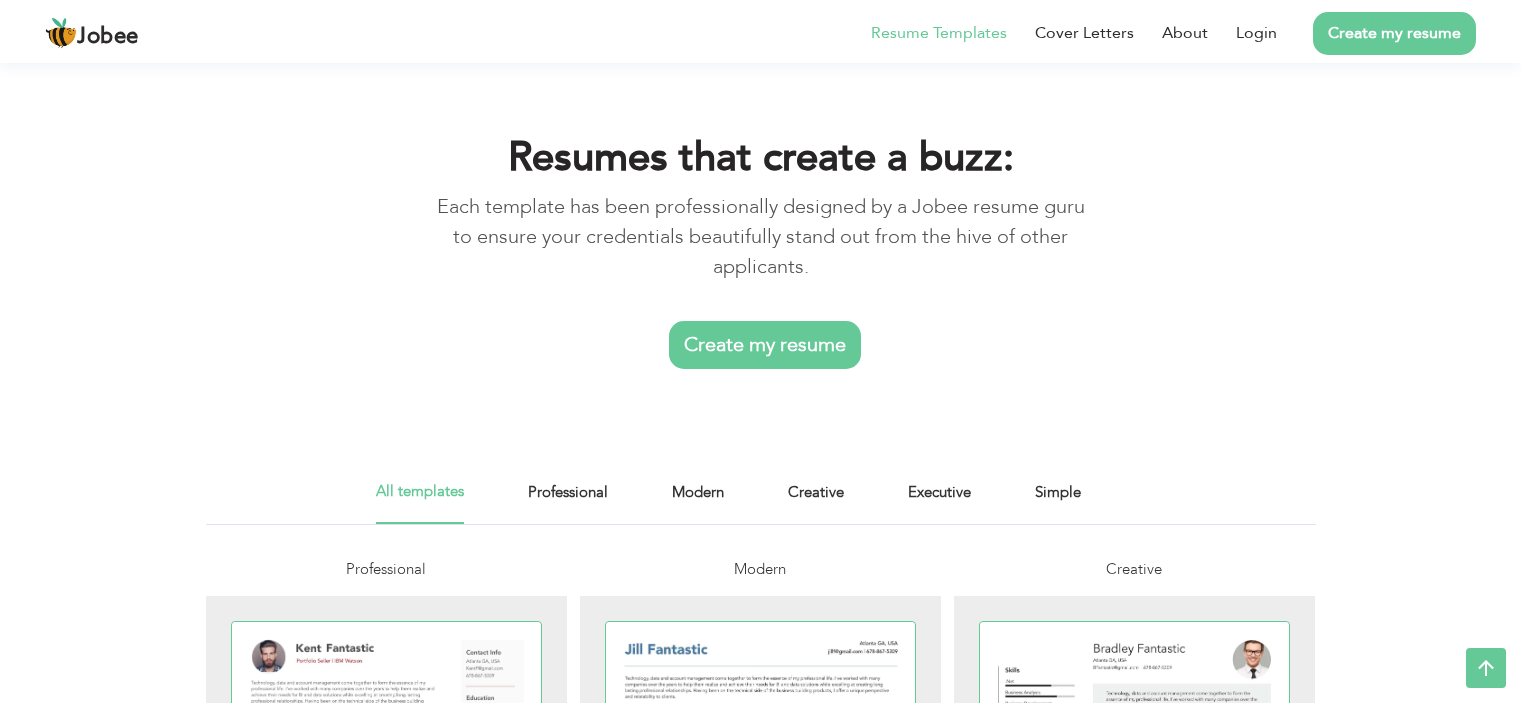scroll, scrollTop: 1800, scrollLeft: 0, axis: vertical 